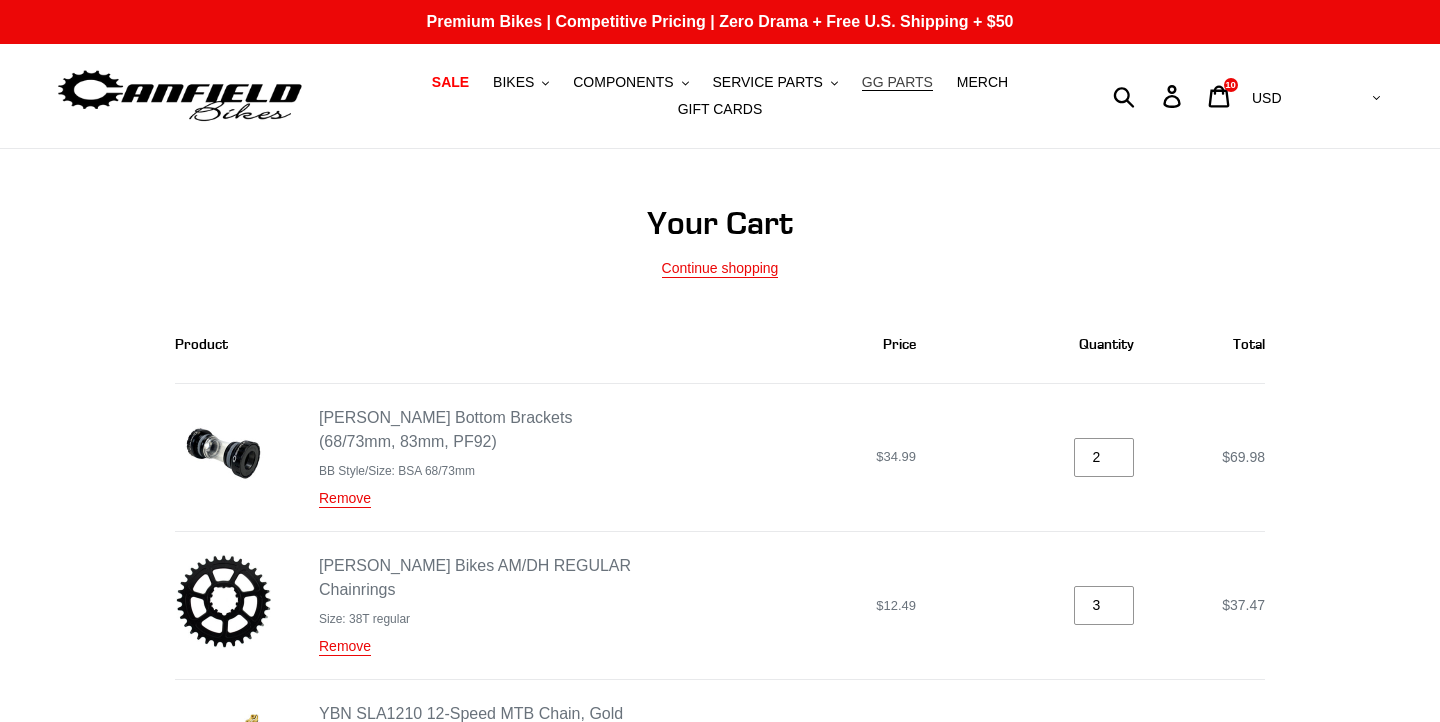 scroll, scrollTop: 0, scrollLeft: 0, axis: both 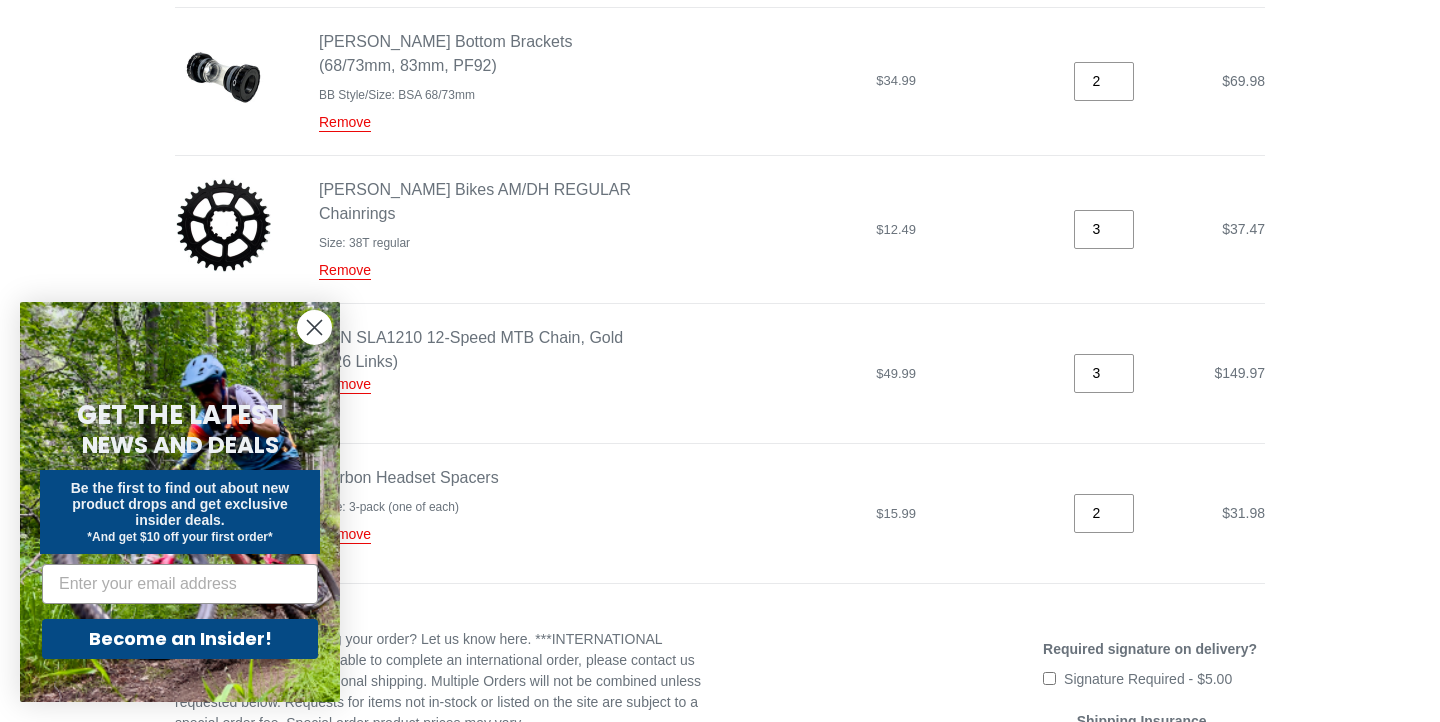 click 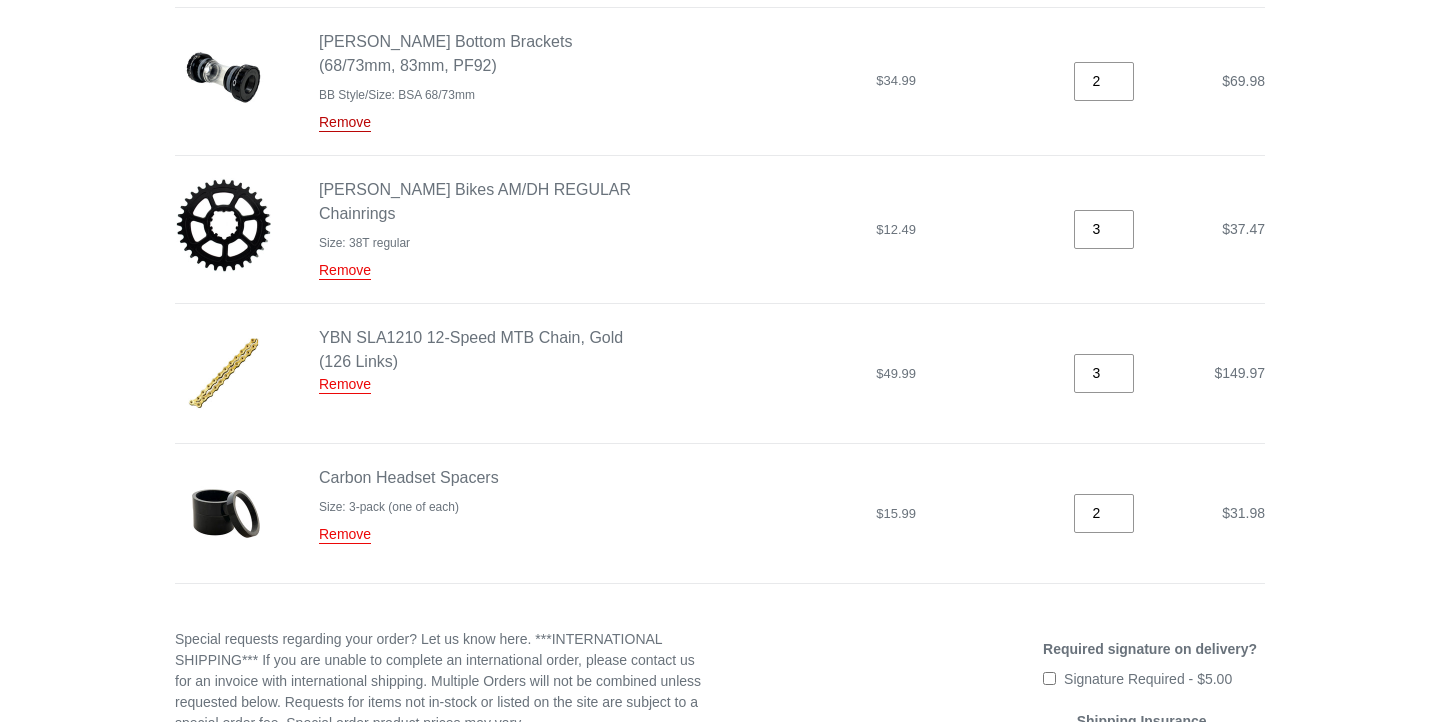 click on "Remove" at bounding box center (345, 123) 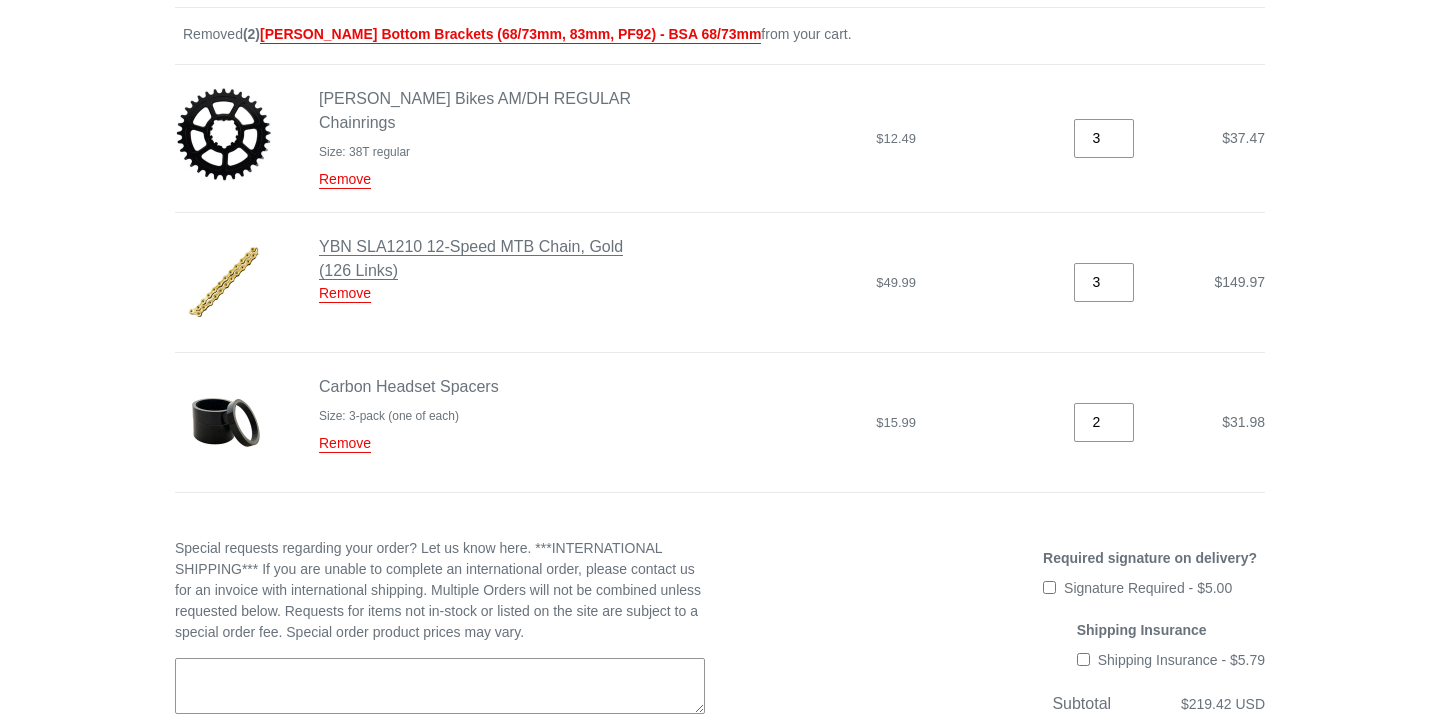 click on "YBN SLA1210 12-Speed MTB Chain, Gold (126 Links)" at bounding box center [471, 259] 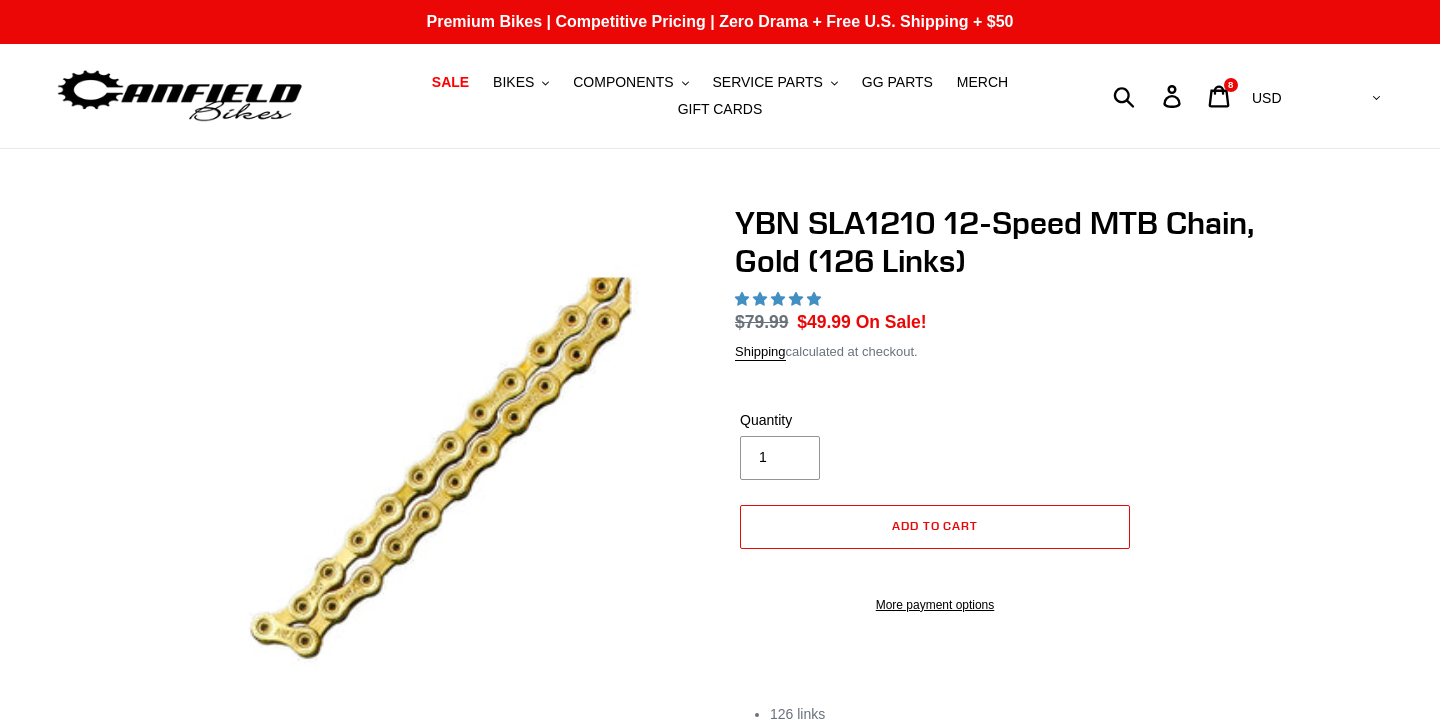 scroll, scrollTop: 0, scrollLeft: 0, axis: both 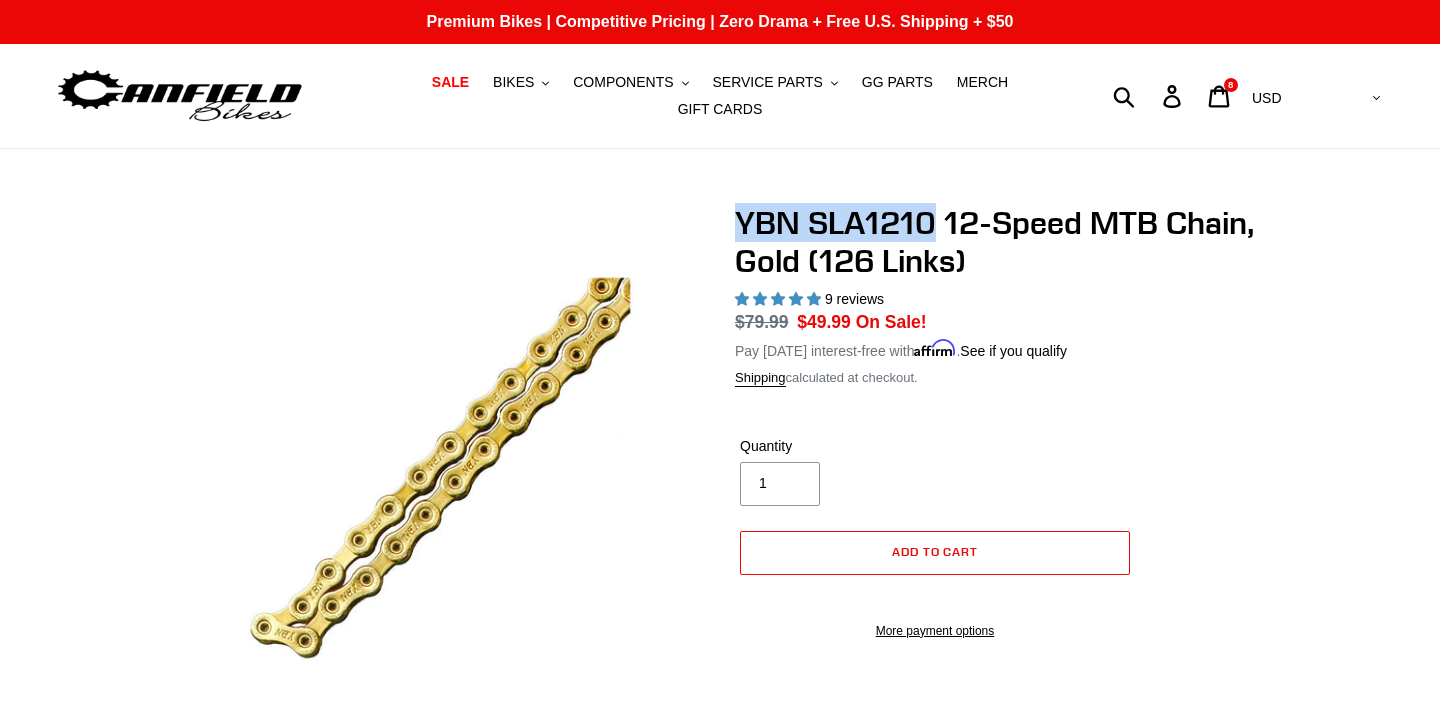 drag, startPoint x: 738, startPoint y: 218, endPoint x: 937, endPoint y: 234, distance: 199.64218 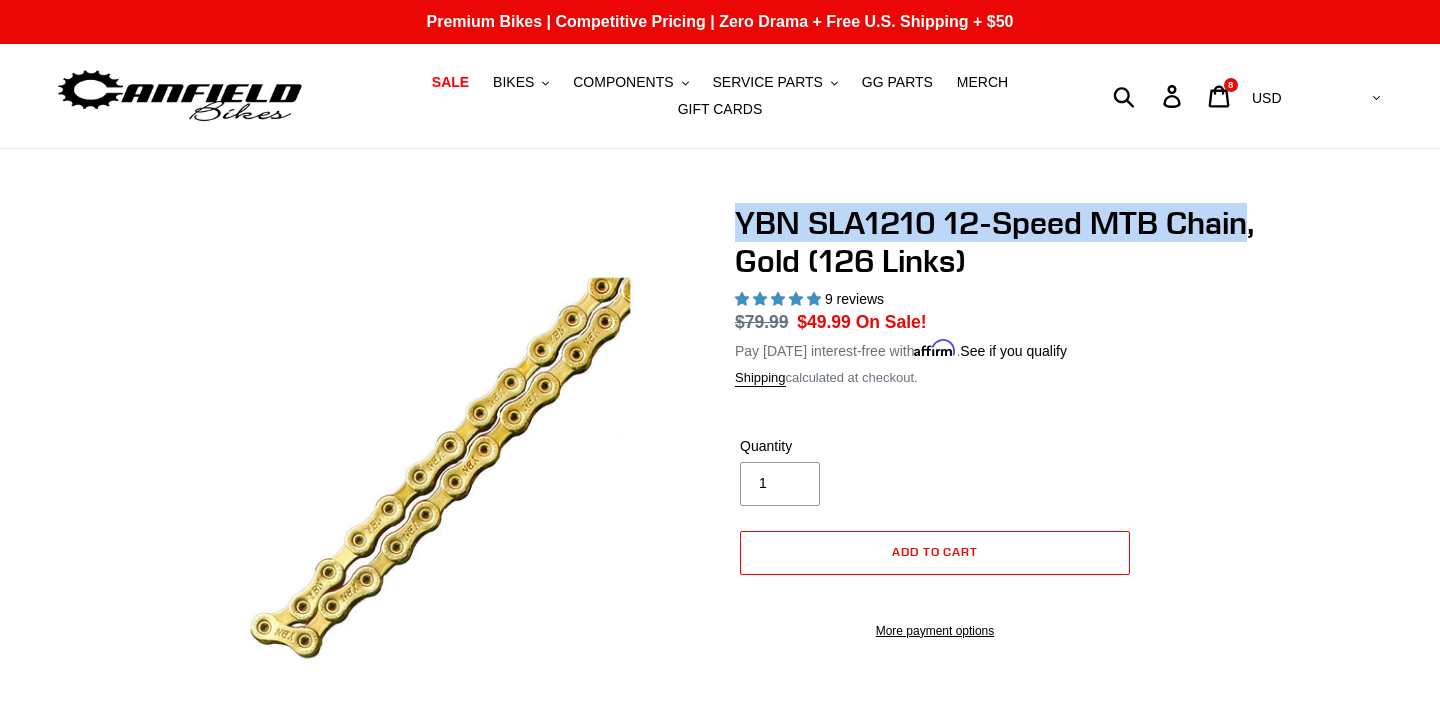 drag, startPoint x: 1245, startPoint y: 223, endPoint x: 741, endPoint y: 209, distance: 504.1944 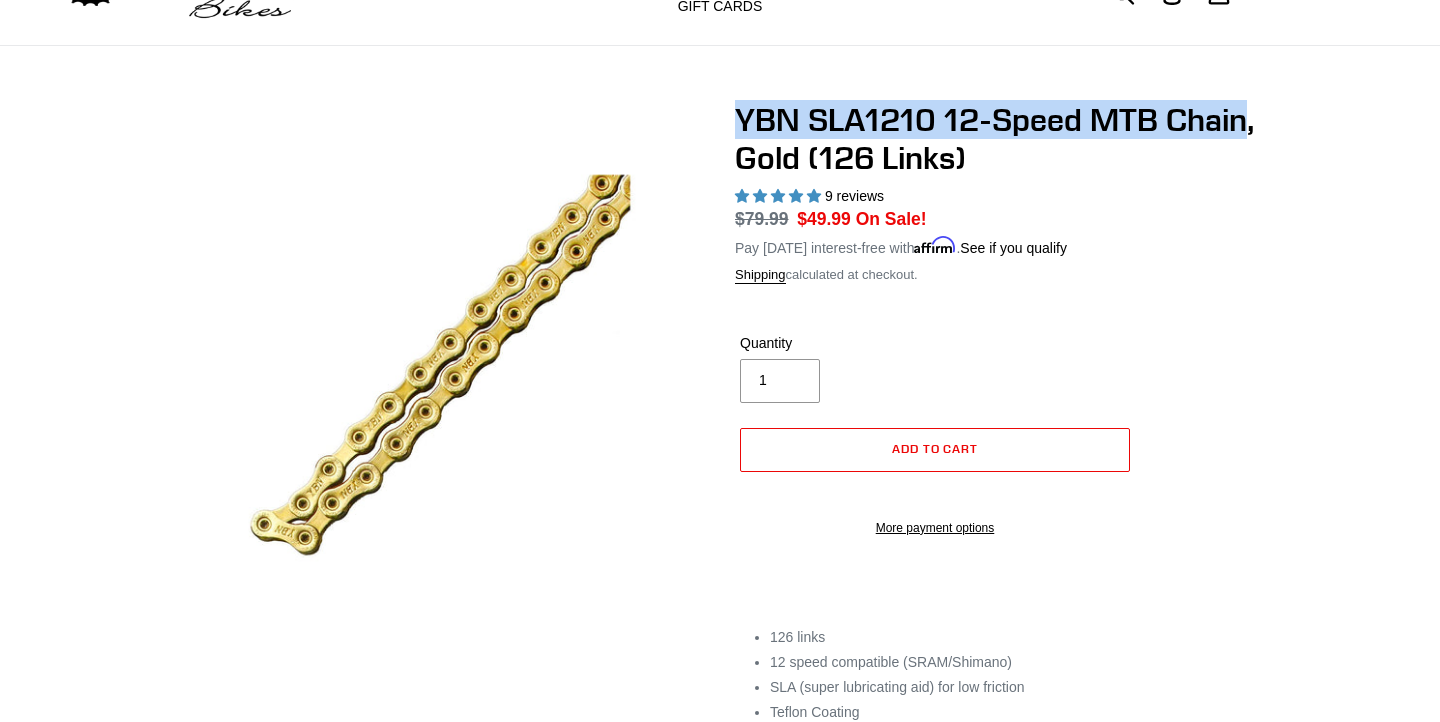 scroll, scrollTop: 0, scrollLeft: 0, axis: both 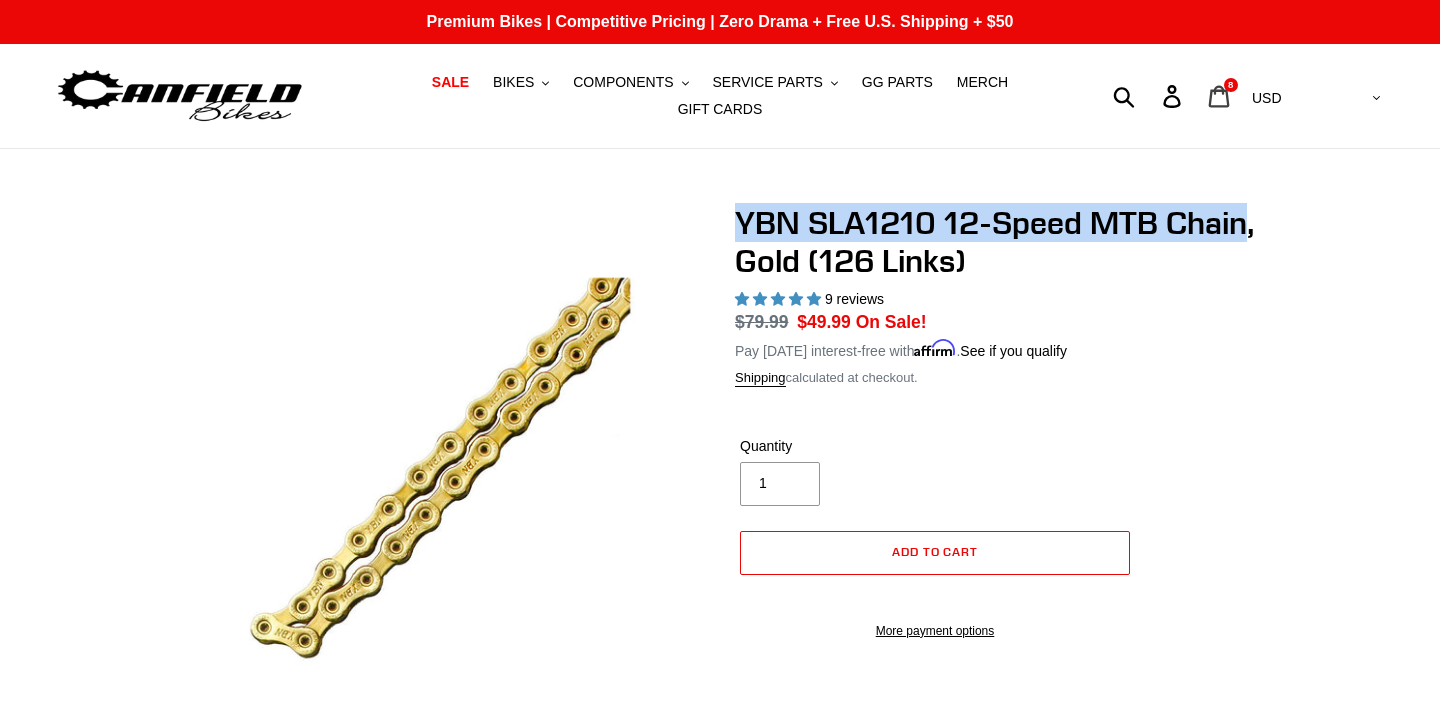 click on "Cart
8
items" at bounding box center [1220, 96] 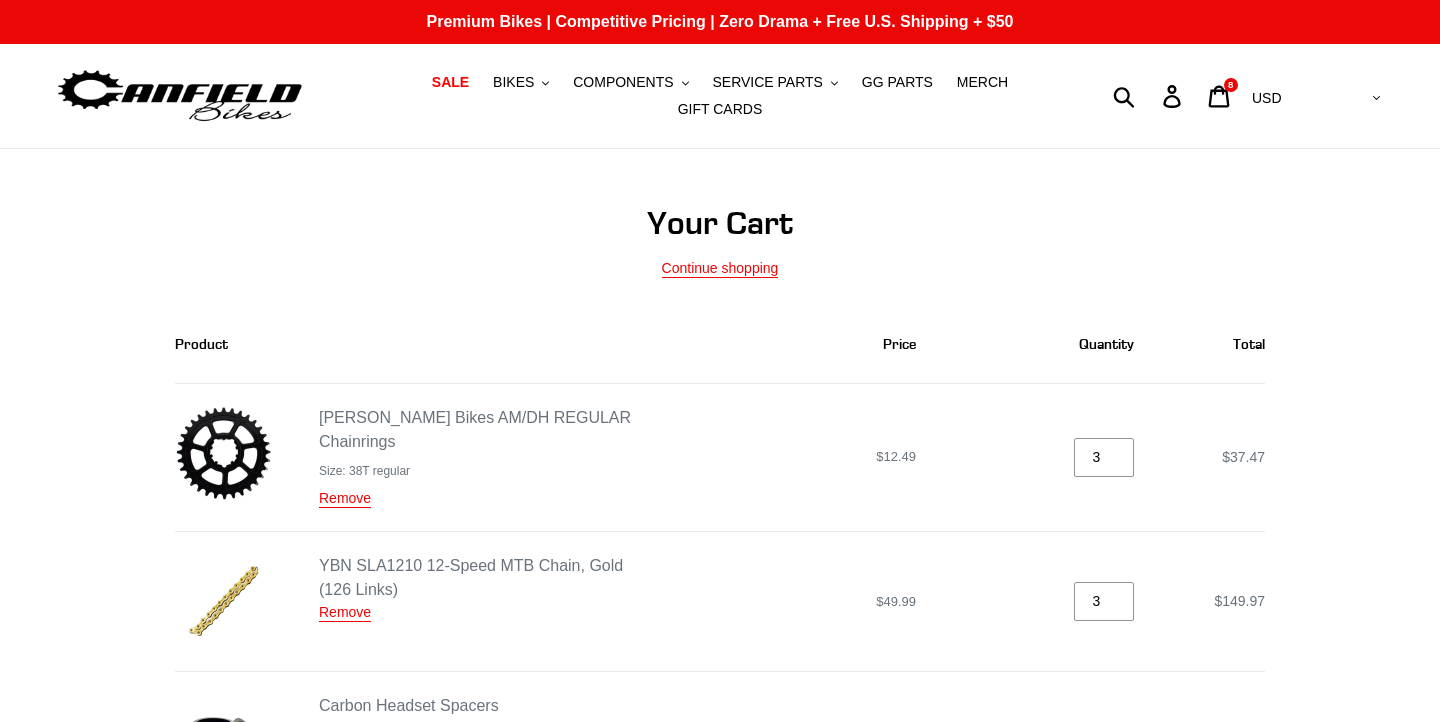 scroll, scrollTop: 0, scrollLeft: 0, axis: both 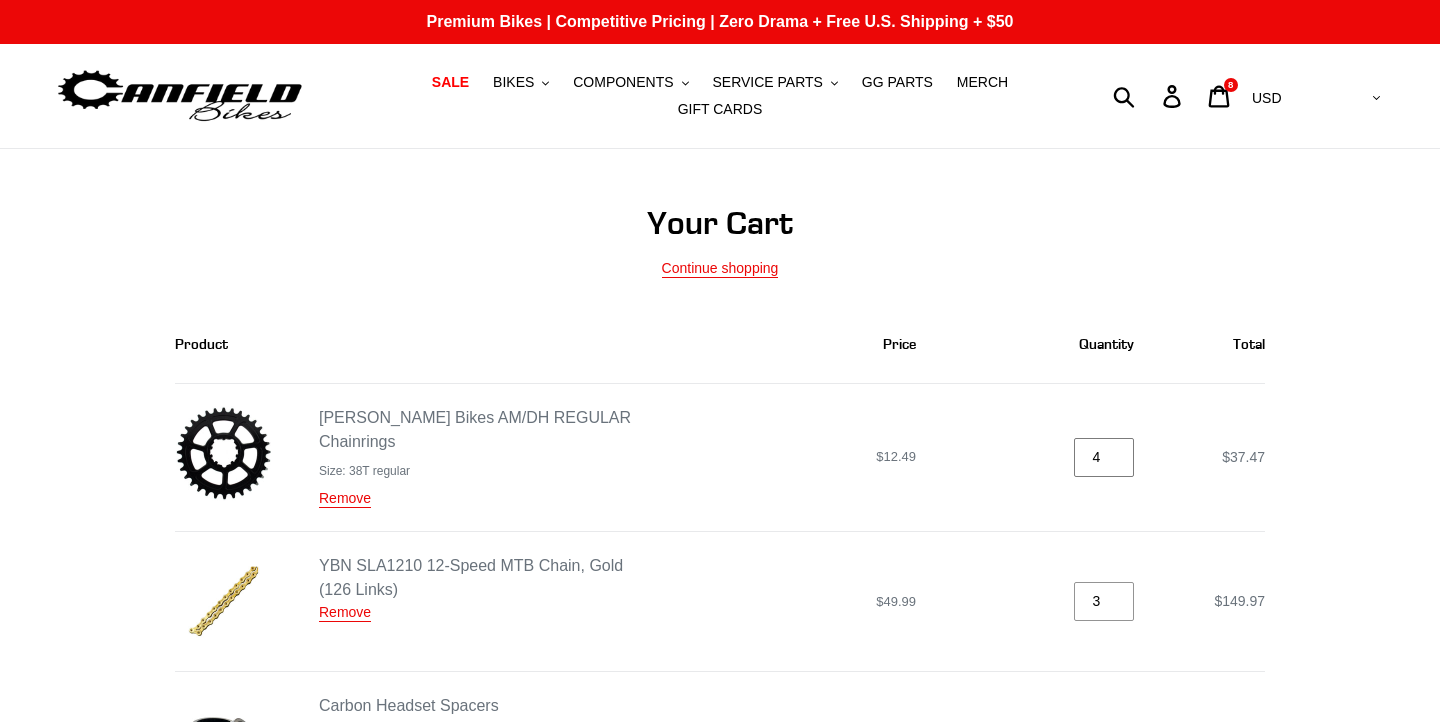 type on "4" 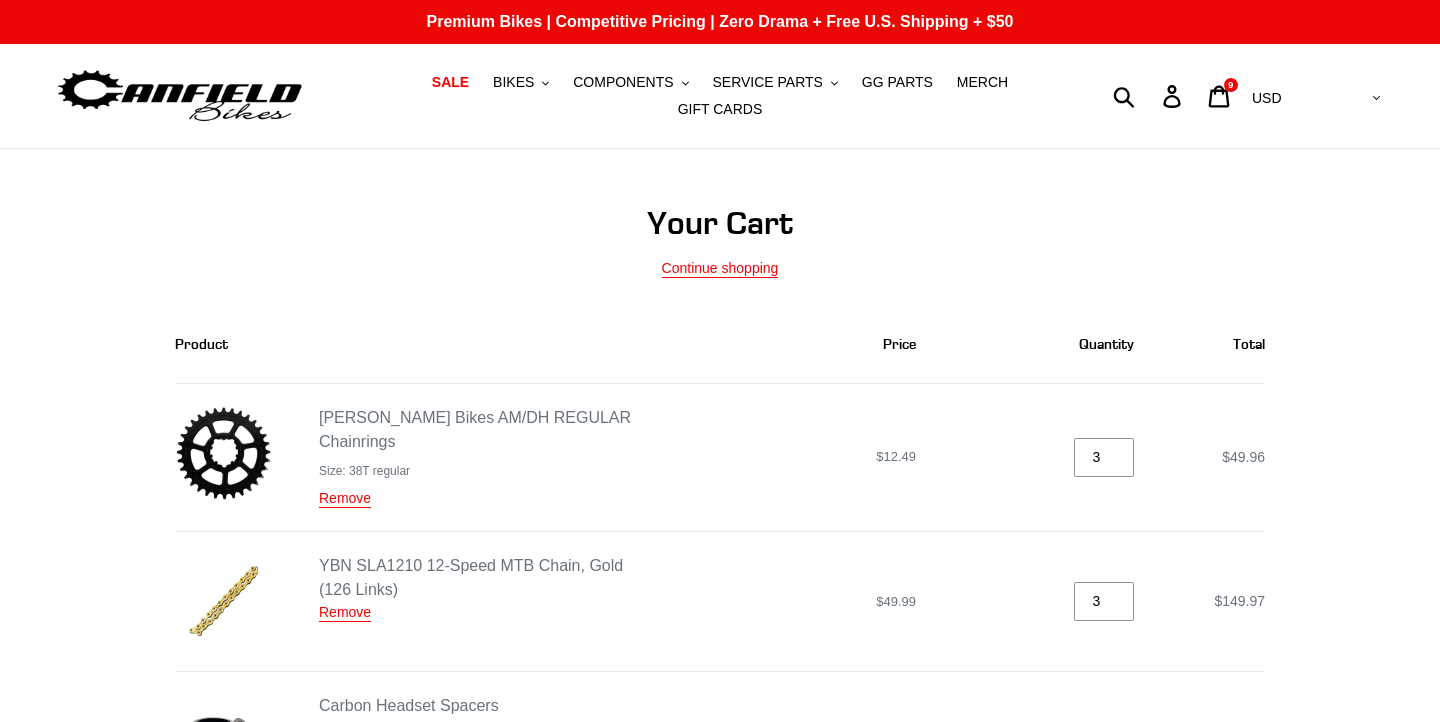 type on "3" 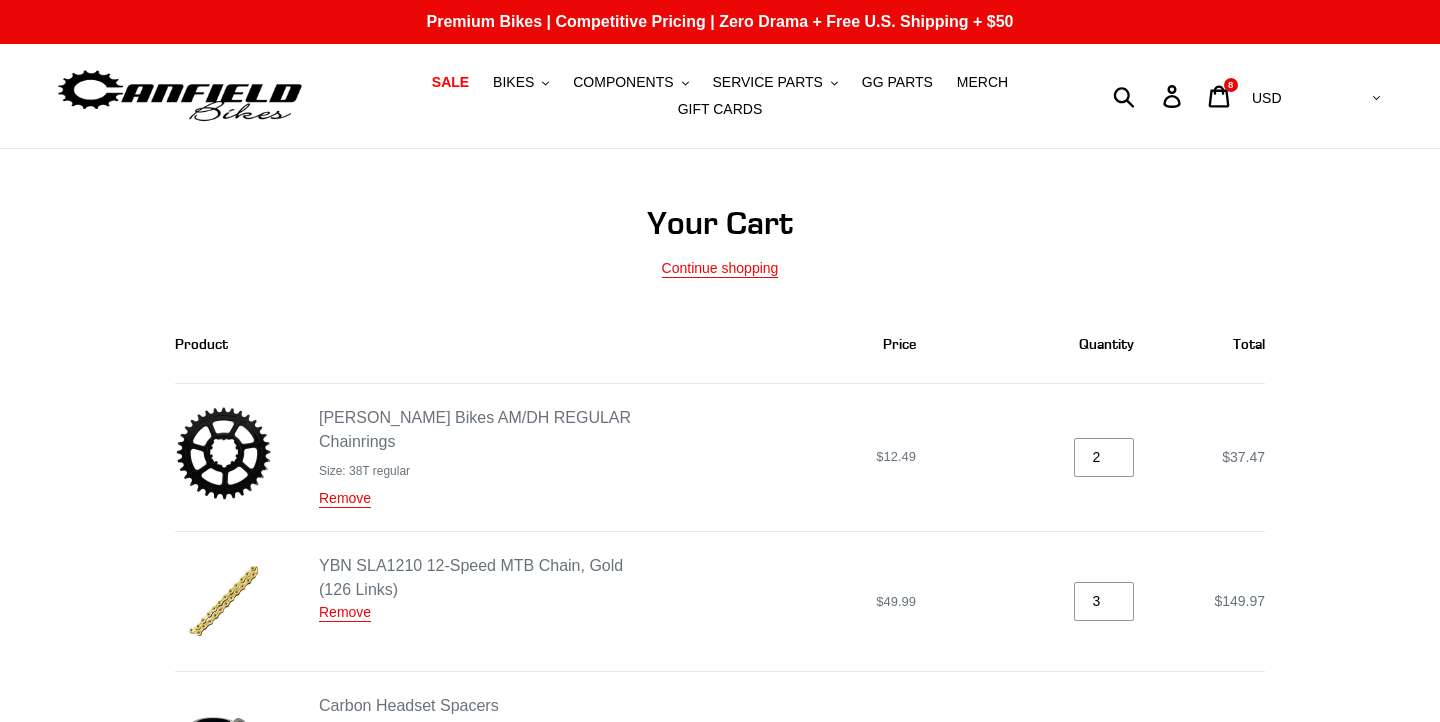 type on "2" 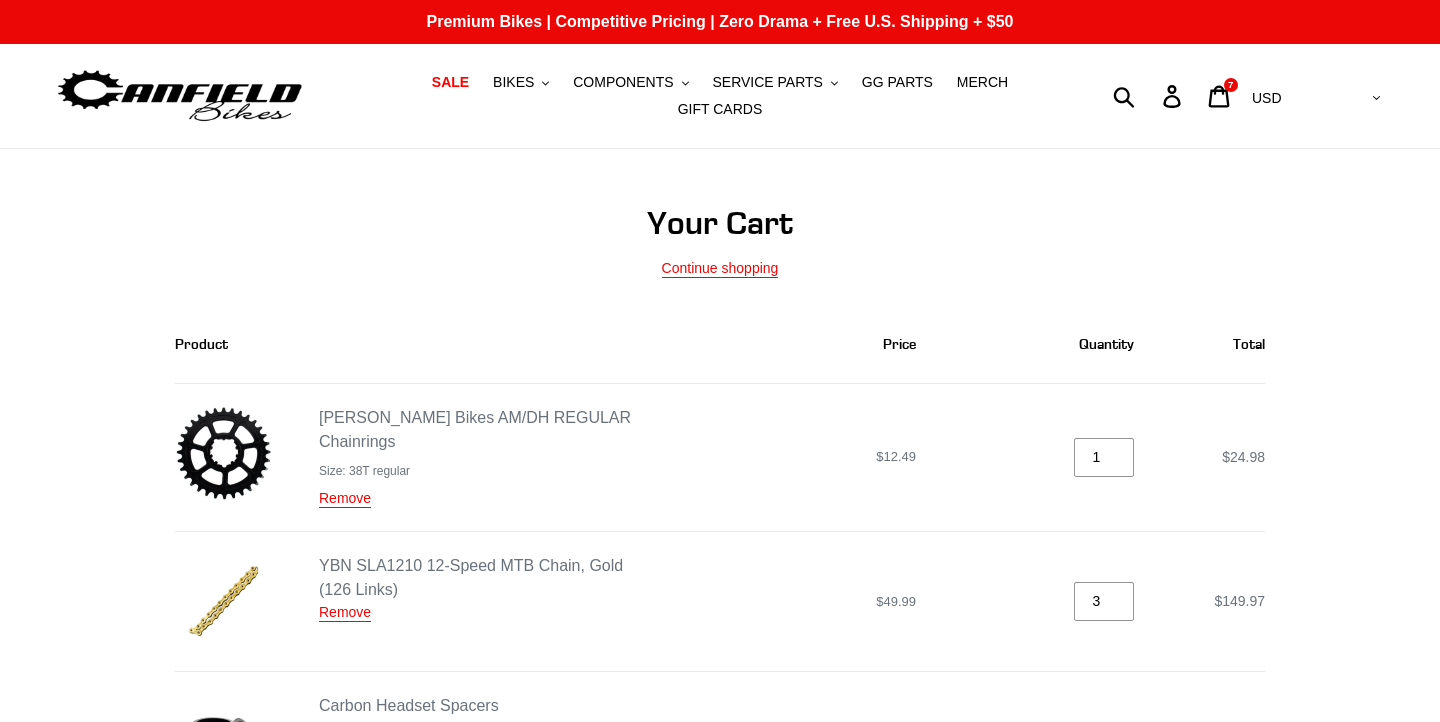 type on "1" 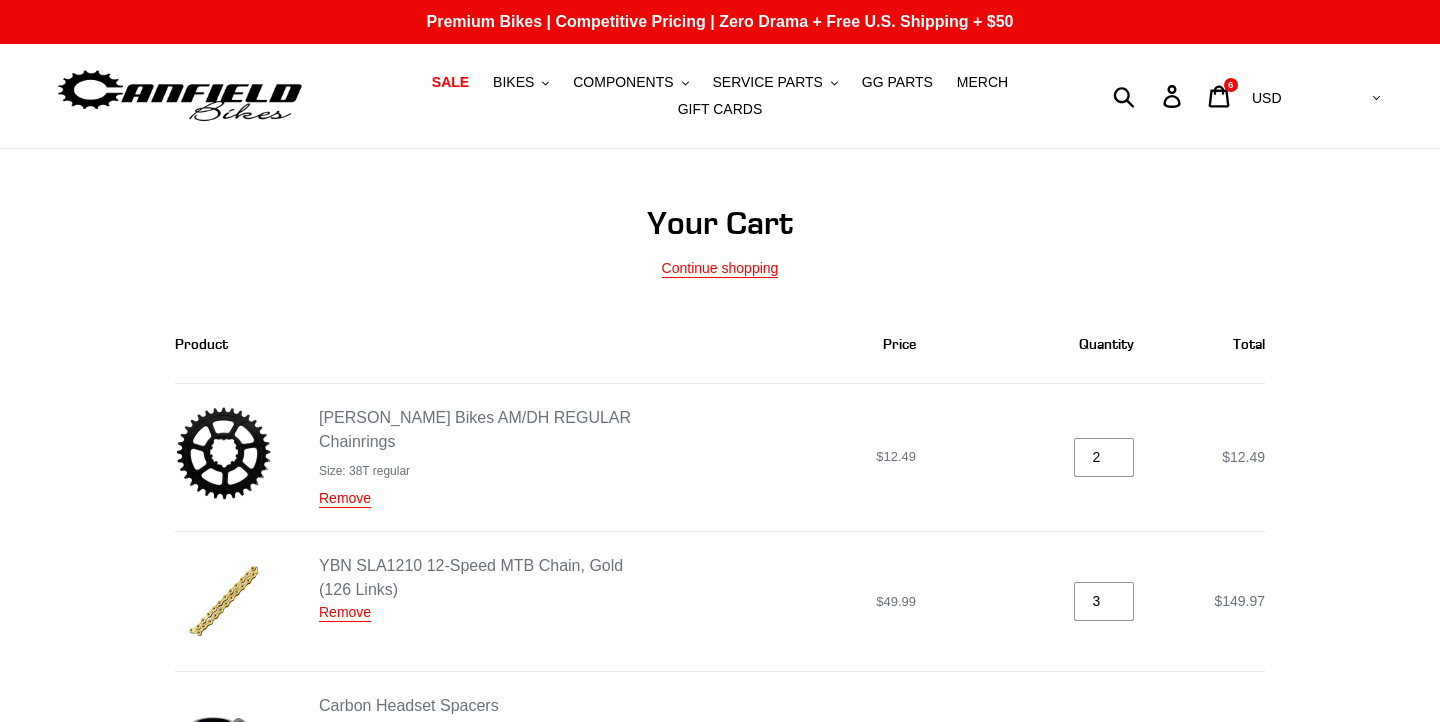 type on "2" 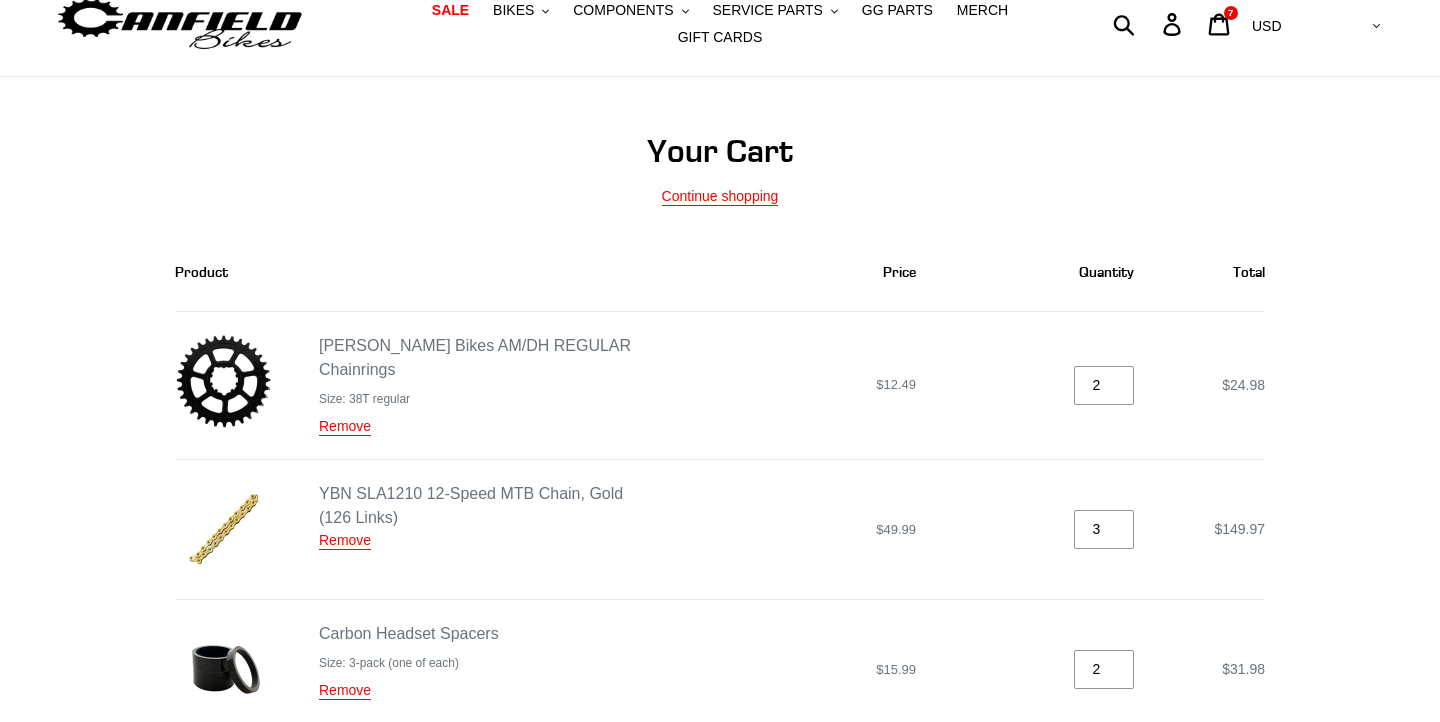 scroll, scrollTop: 103, scrollLeft: 0, axis: vertical 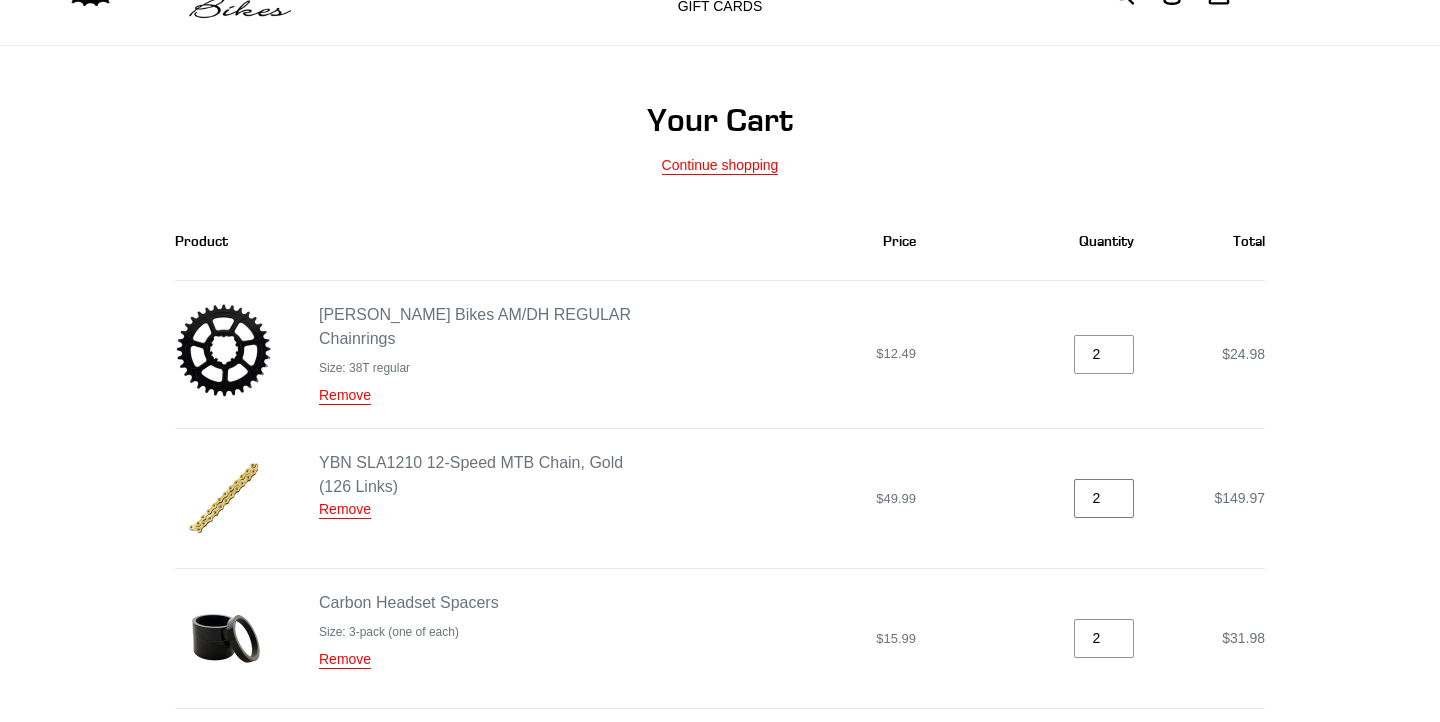 type on "2" 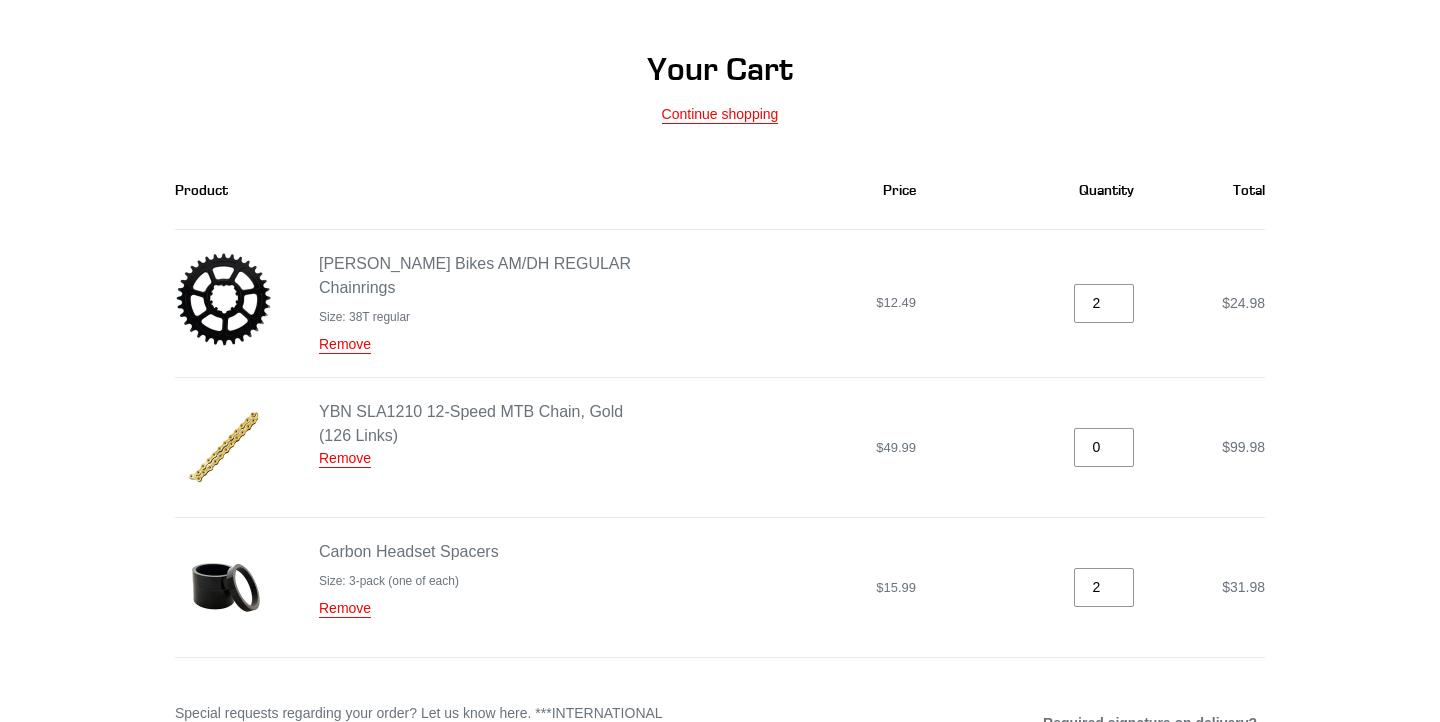 scroll, scrollTop: 173, scrollLeft: 0, axis: vertical 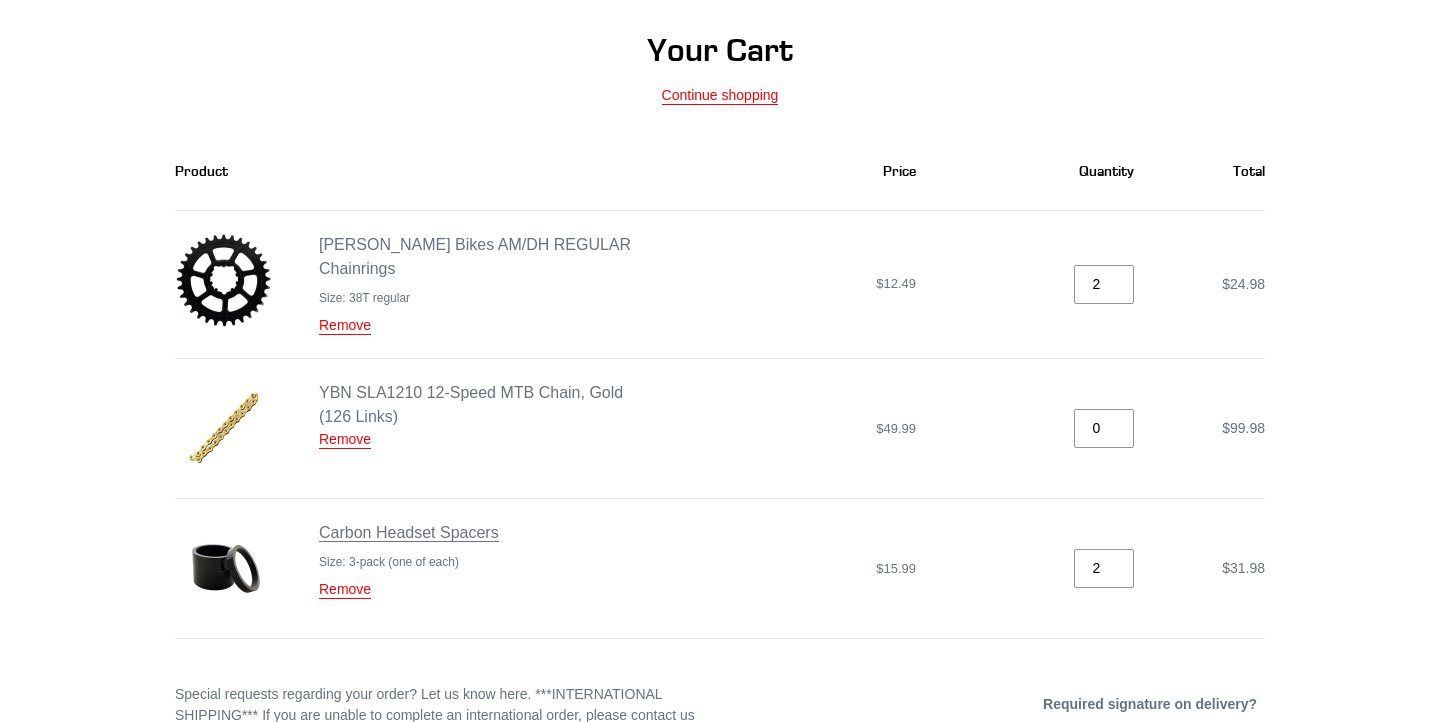 type on "0" 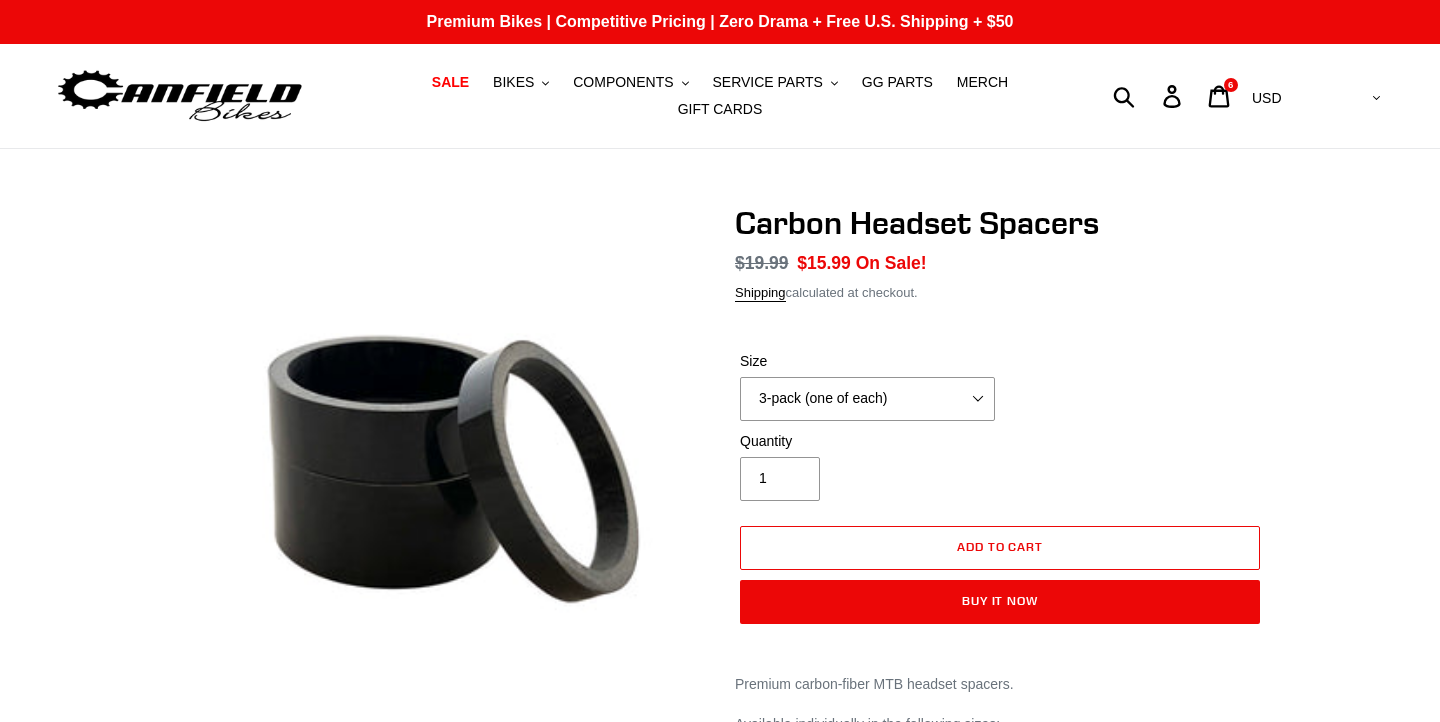 scroll, scrollTop: 0, scrollLeft: 0, axis: both 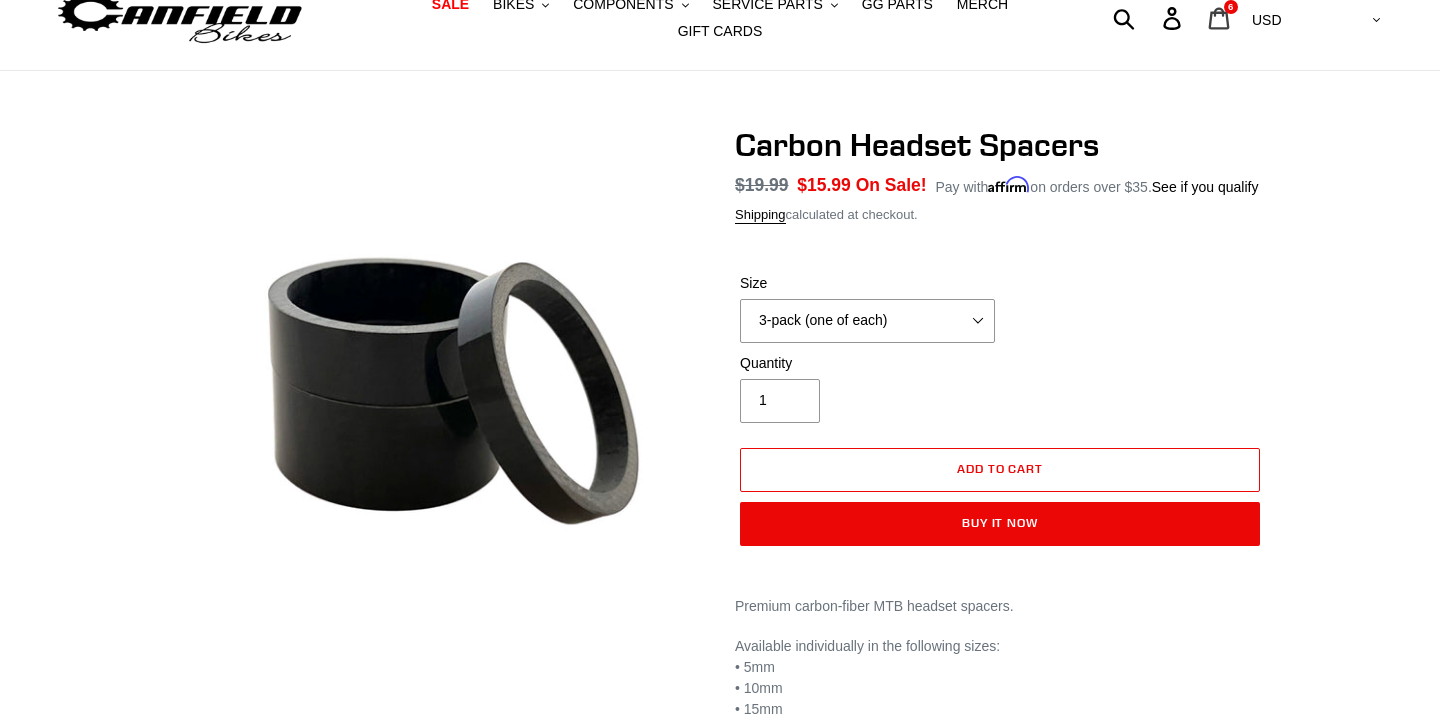 click 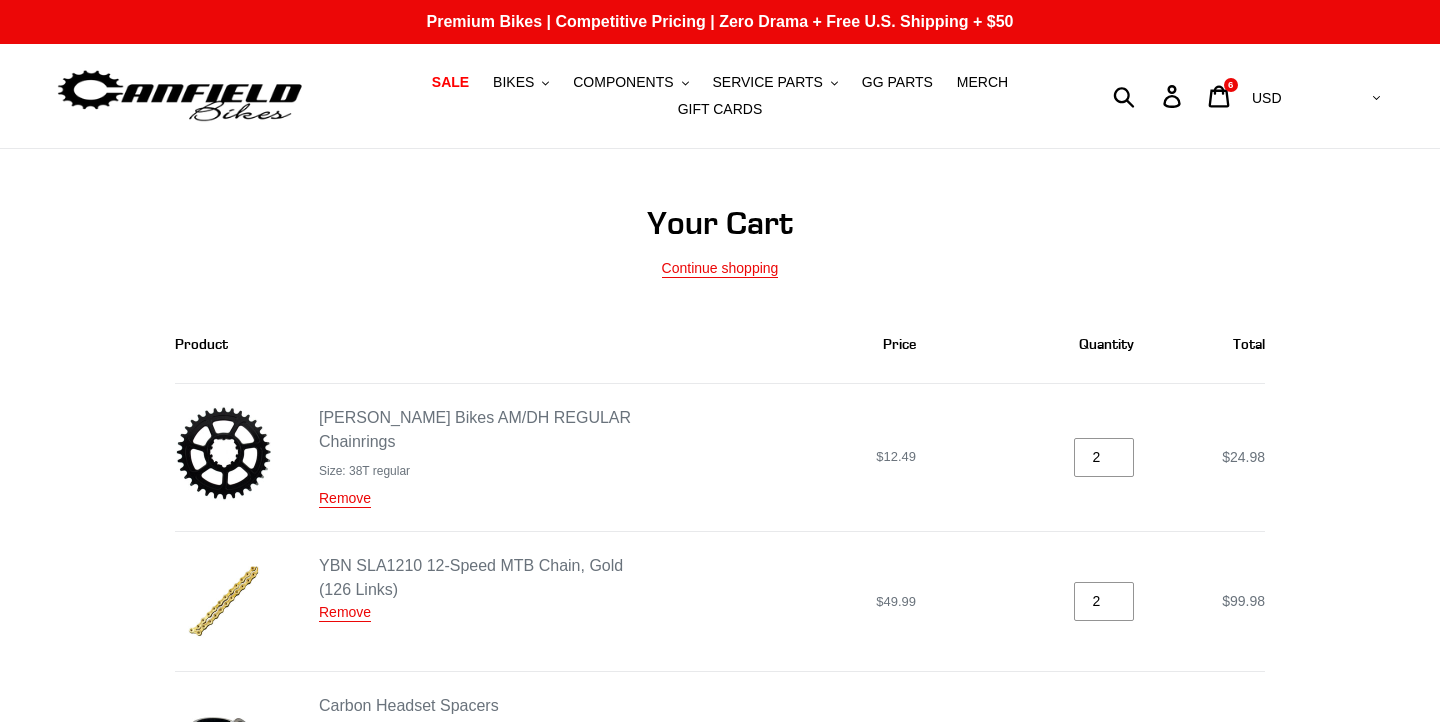 scroll, scrollTop: 0, scrollLeft: 0, axis: both 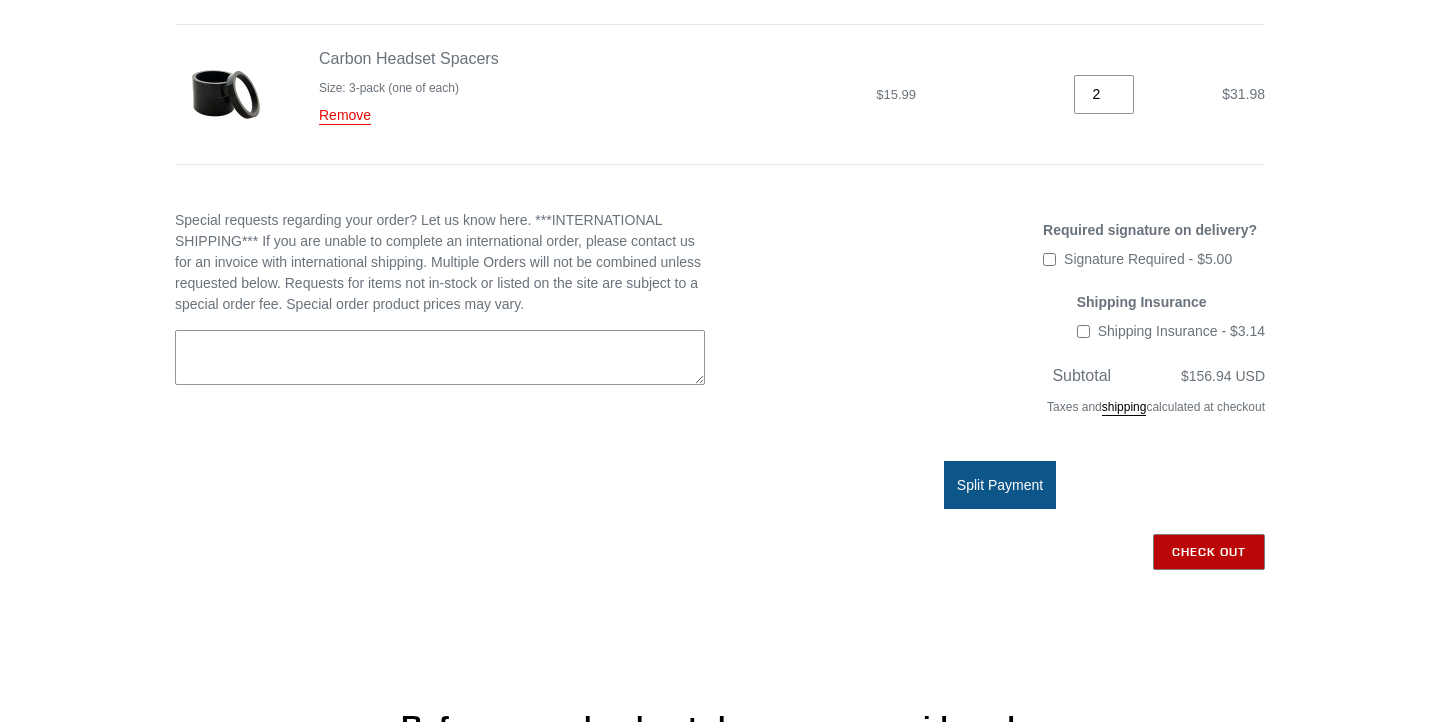 click on "Check out" at bounding box center [1209, 552] 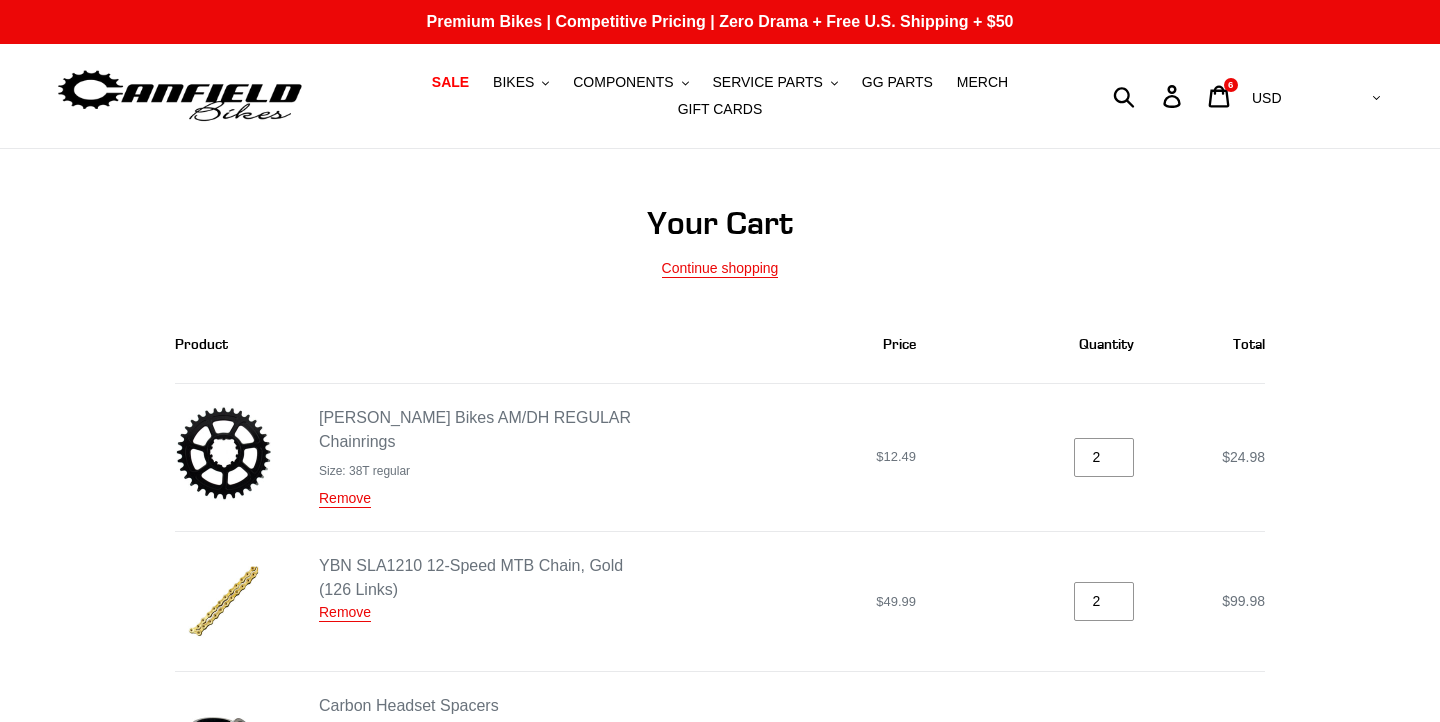 scroll, scrollTop: 647, scrollLeft: 0, axis: vertical 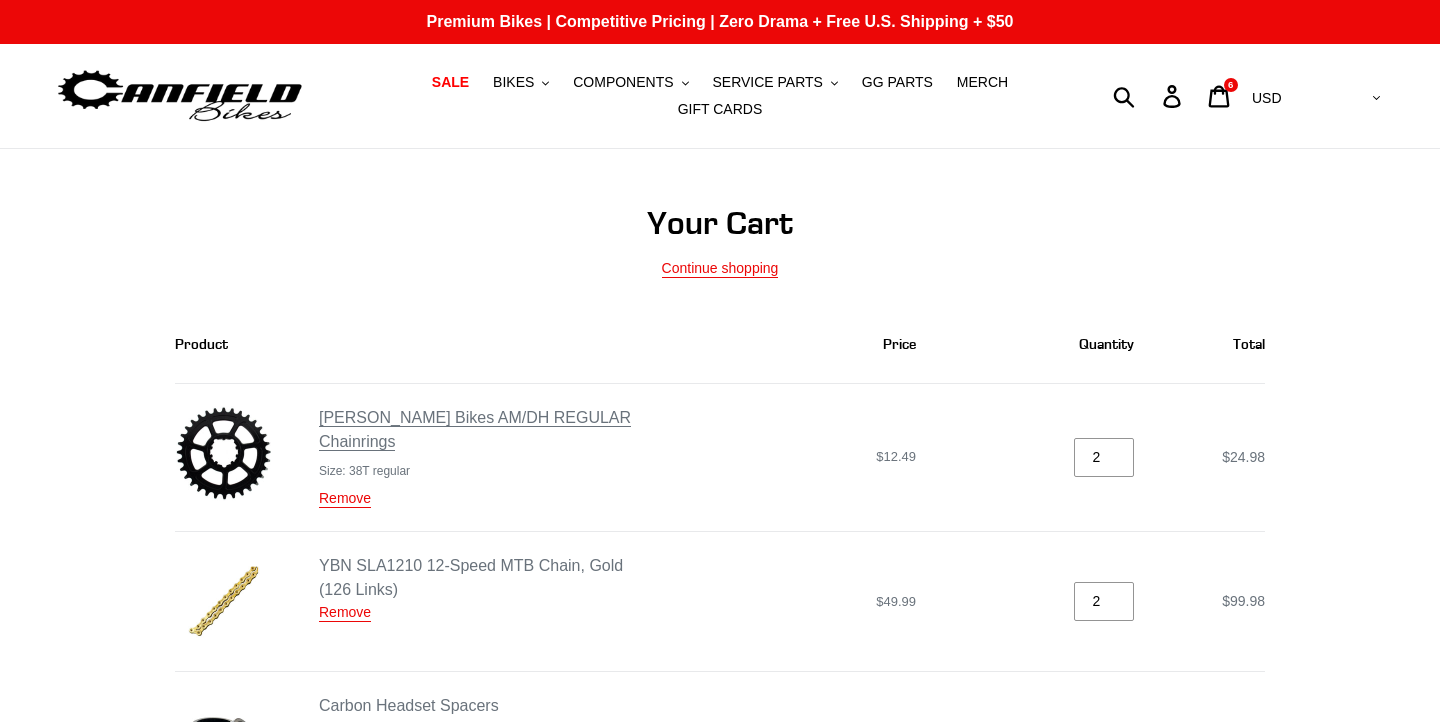 click on "[PERSON_NAME] Bikes AM/DH REGULAR Chainrings" at bounding box center [475, 430] 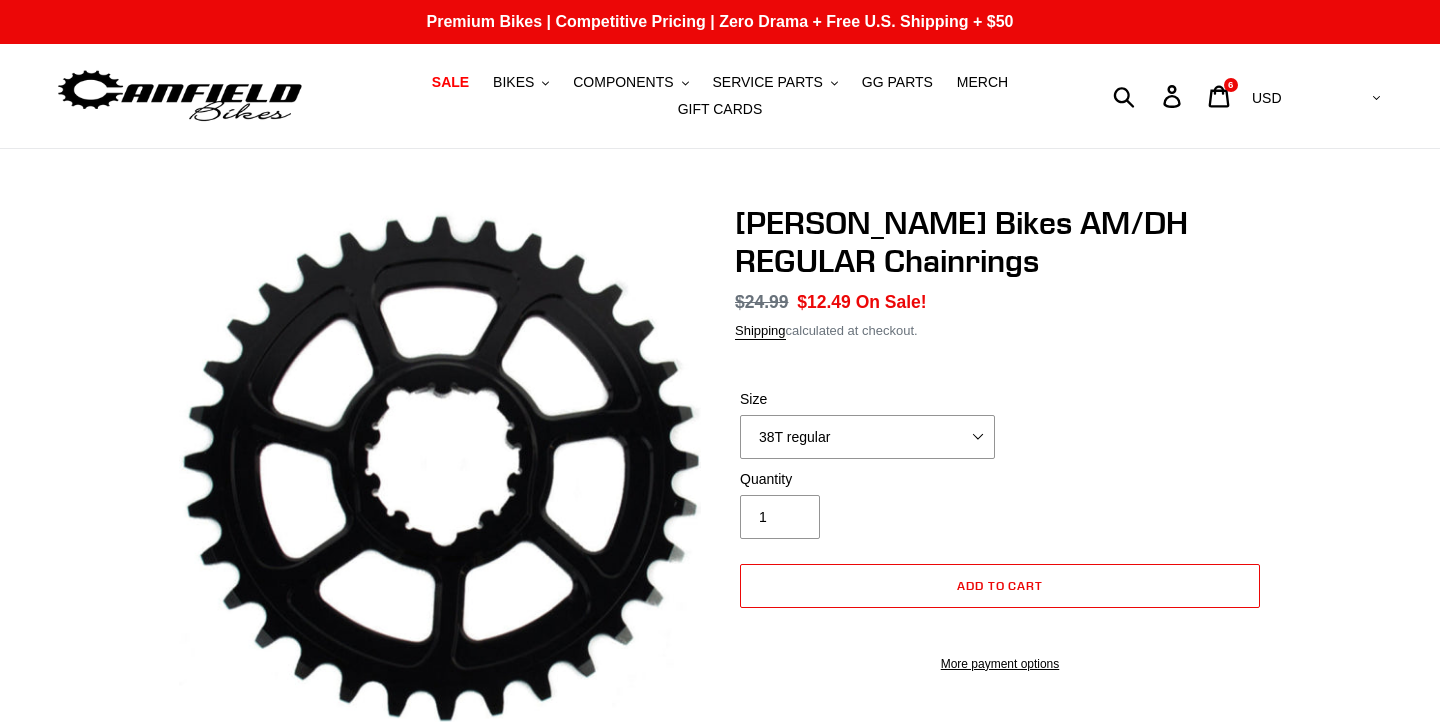 scroll, scrollTop: 0, scrollLeft: 0, axis: both 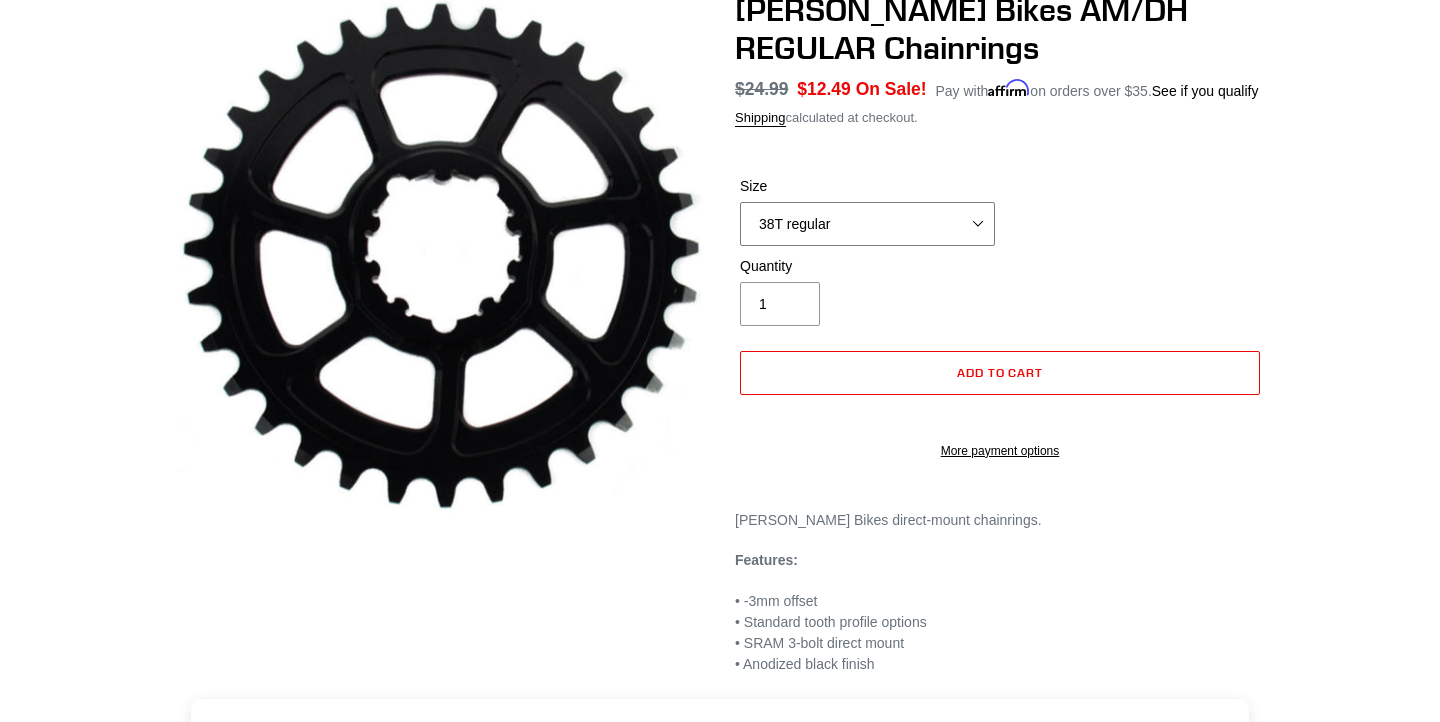 click on "38T regular" at bounding box center (867, 224) 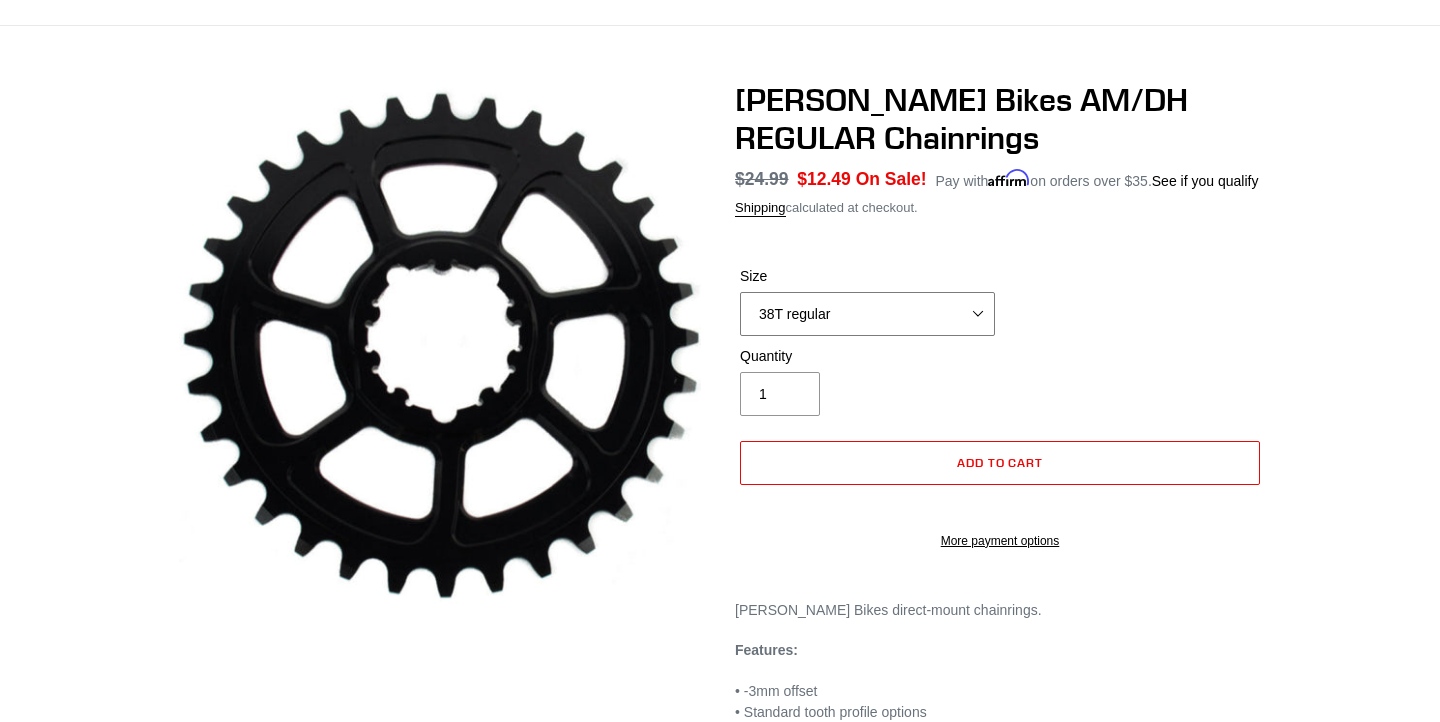 scroll, scrollTop: 0, scrollLeft: 0, axis: both 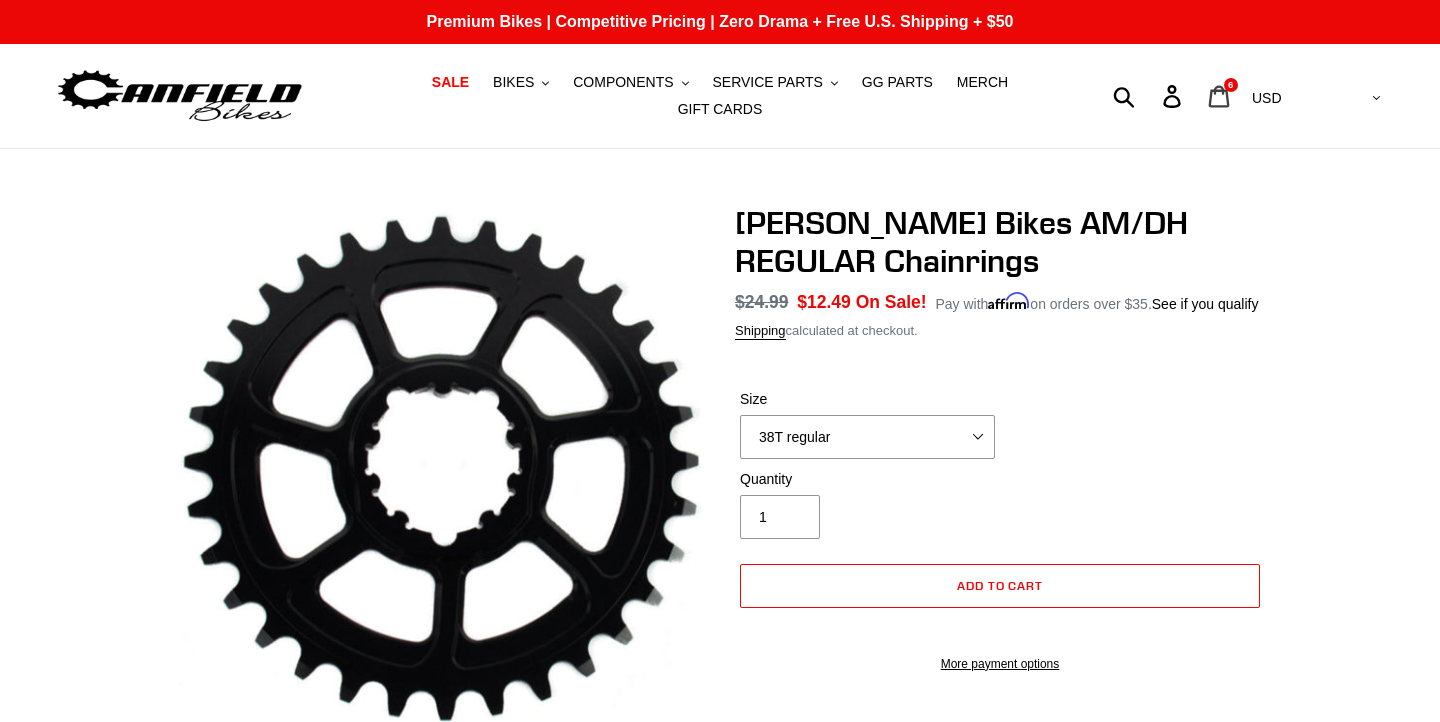 click 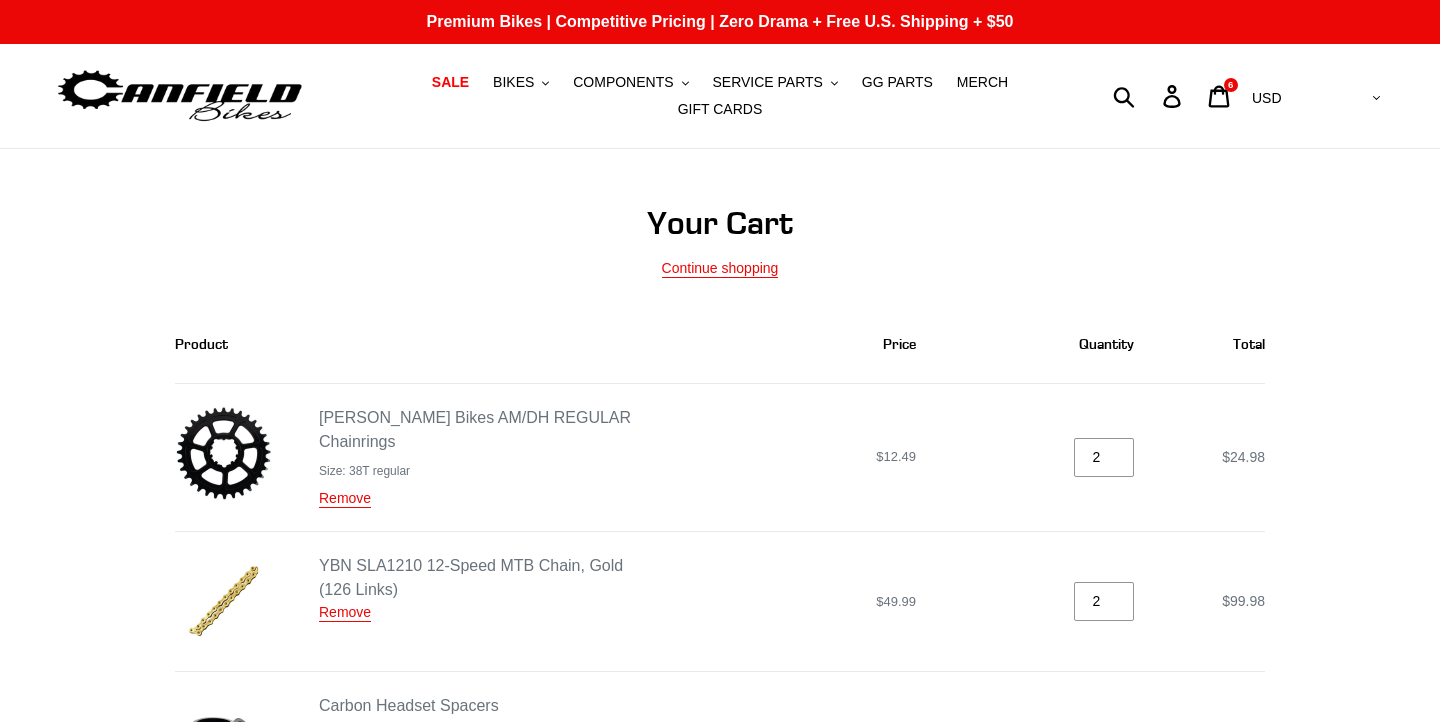 scroll, scrollTop: 0, scrollLeft: 0, axis: both 